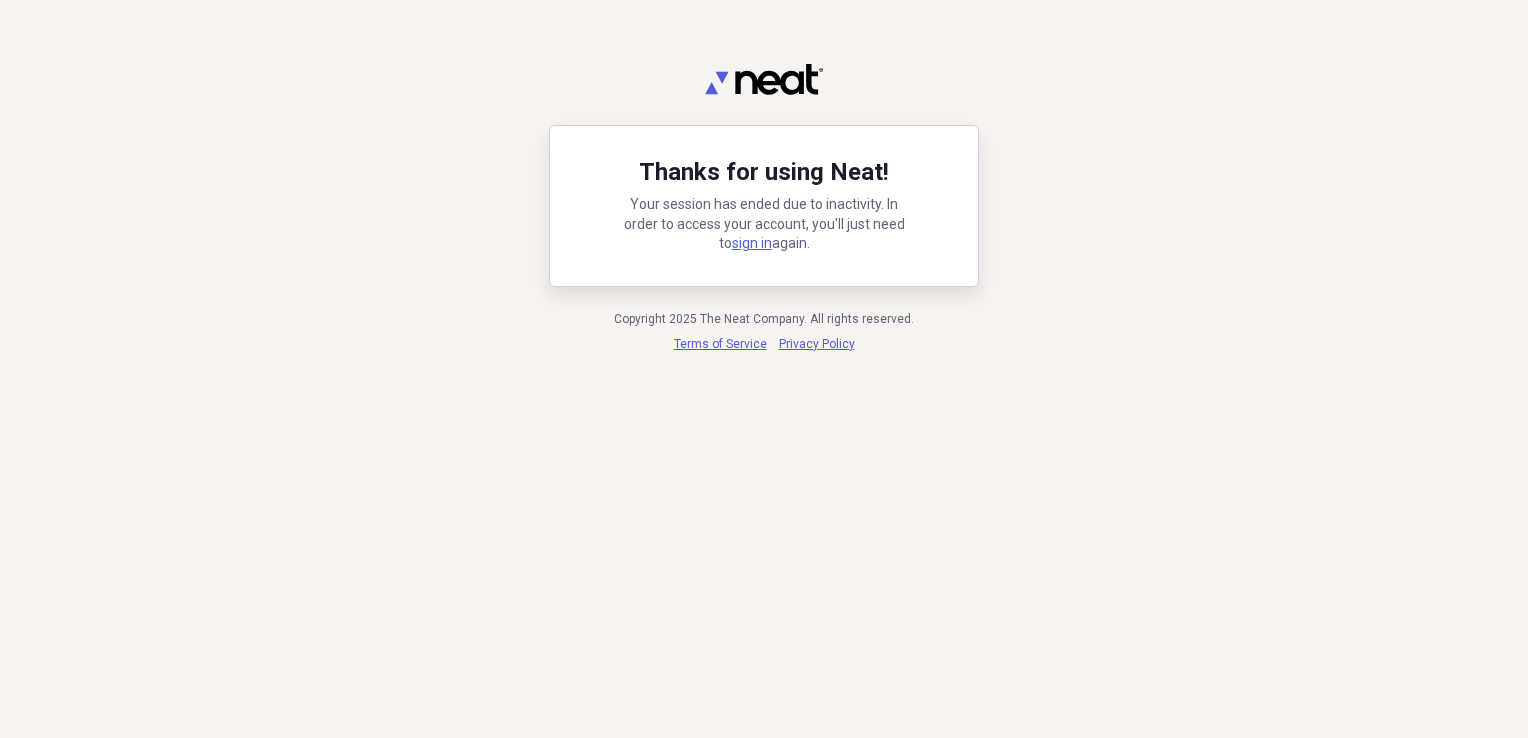 scroll, scrollTop: 0, scrollLeft: 0, axis: both 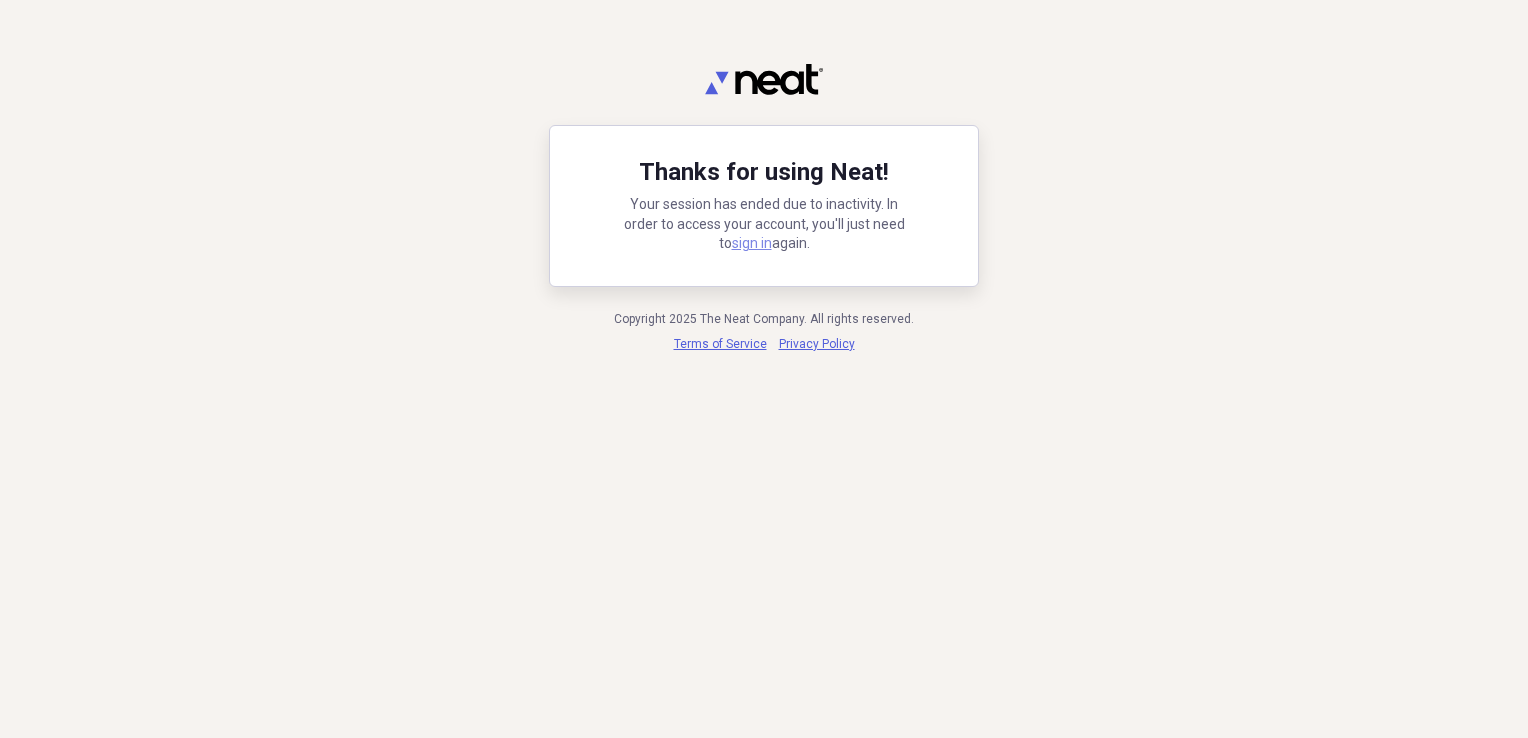 click on "sign in" at bounding box center (752, 243) 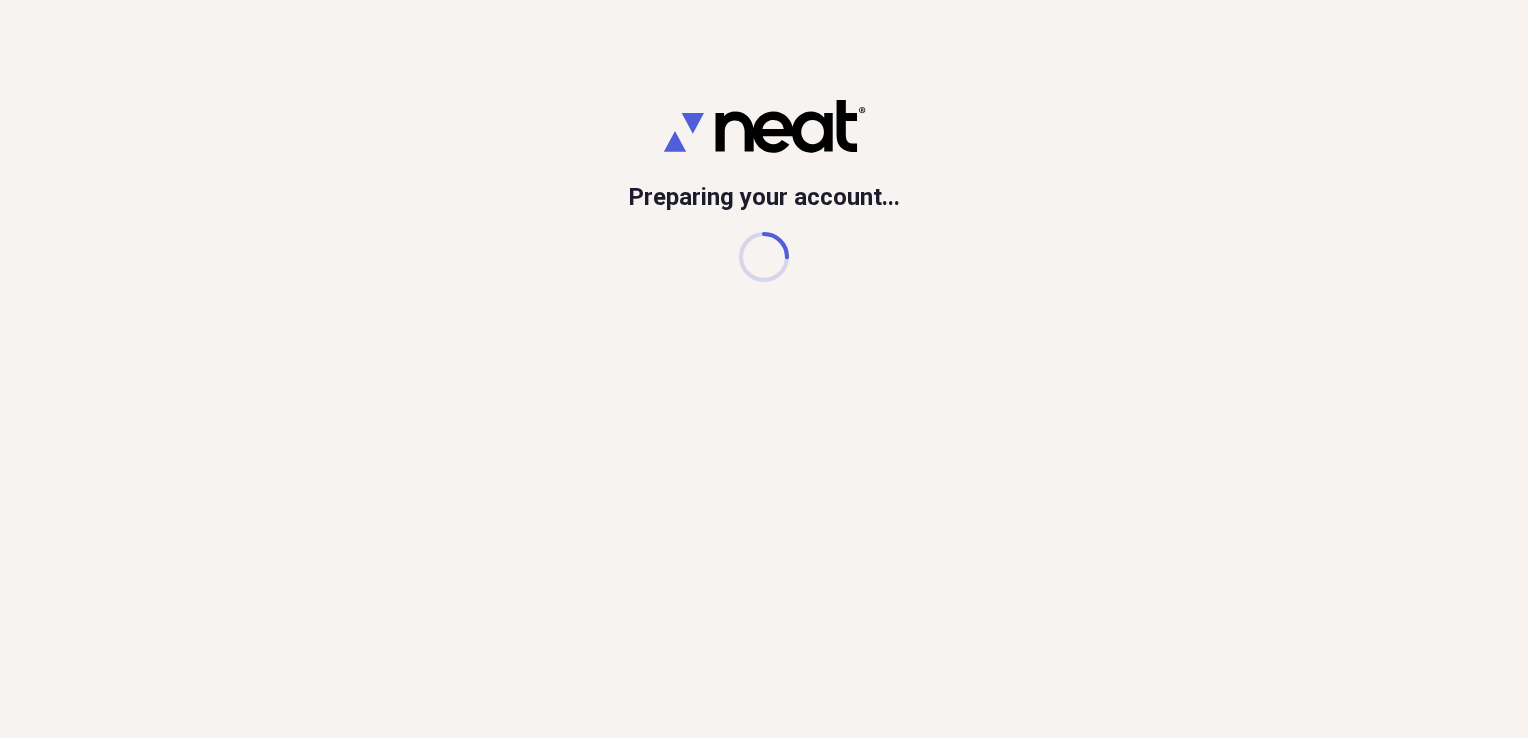scroll, scrollTop: 0, scrollLeft: 0, axis: both 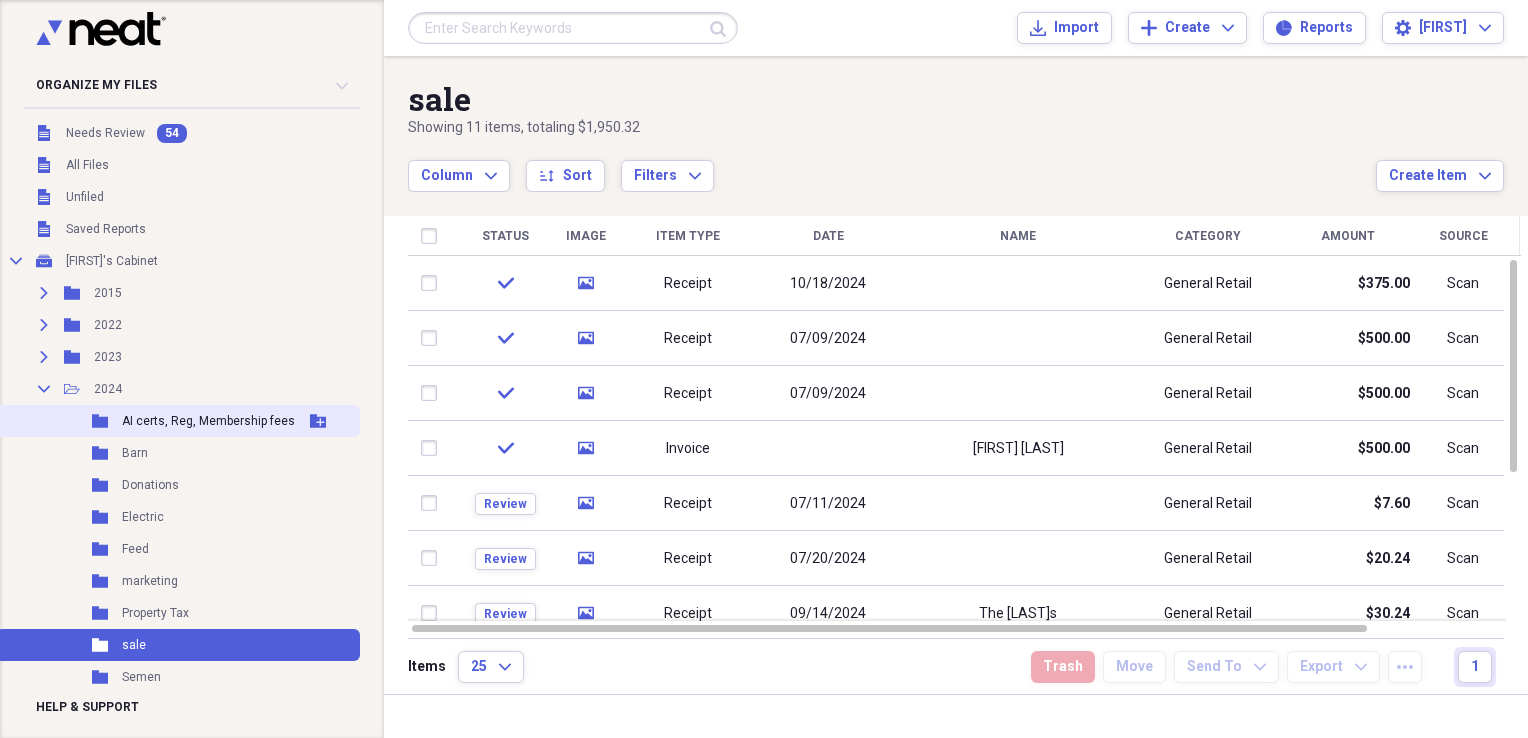 click on "AI certs, Reg, Membership fees" at bounding box center [208, 421] 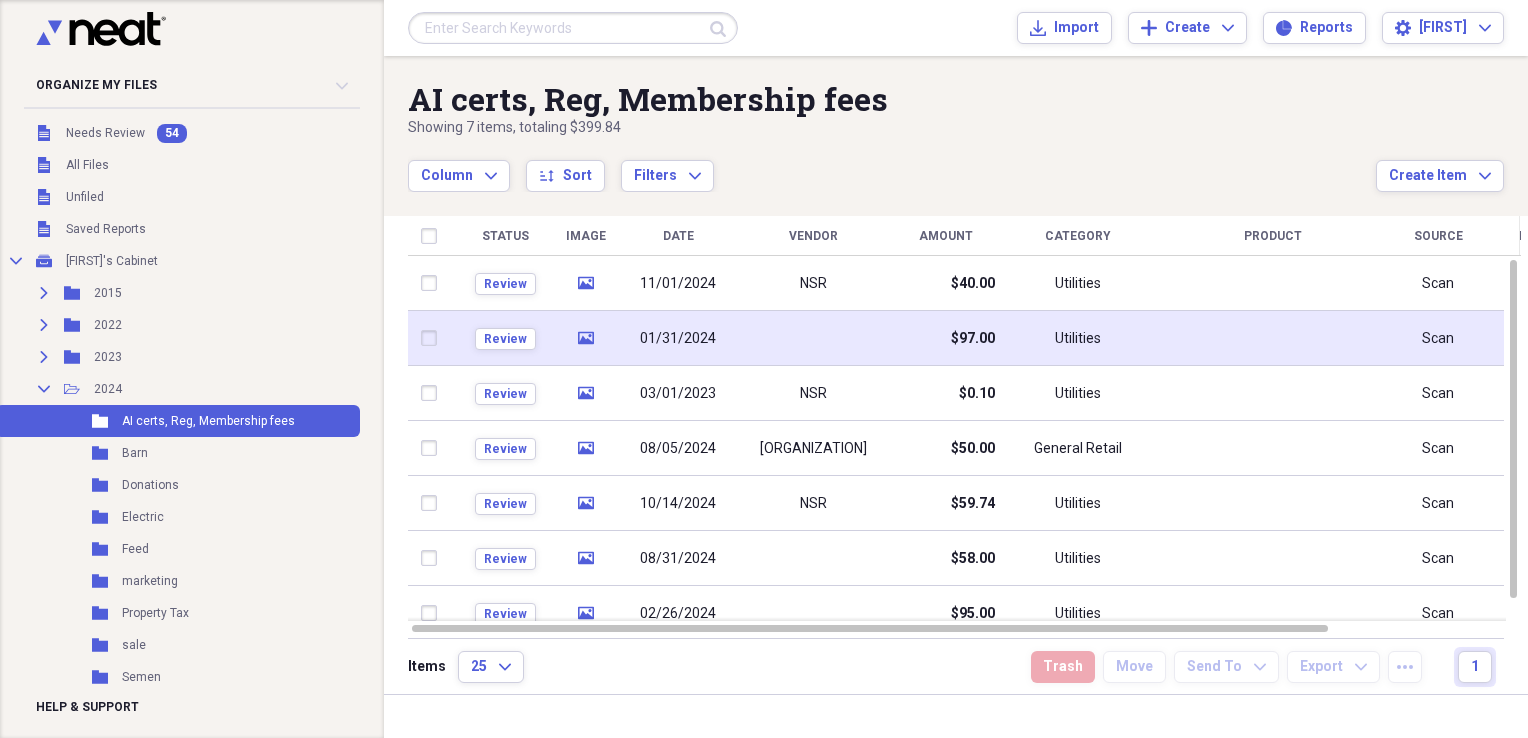 click at bounding box center [813, 338] 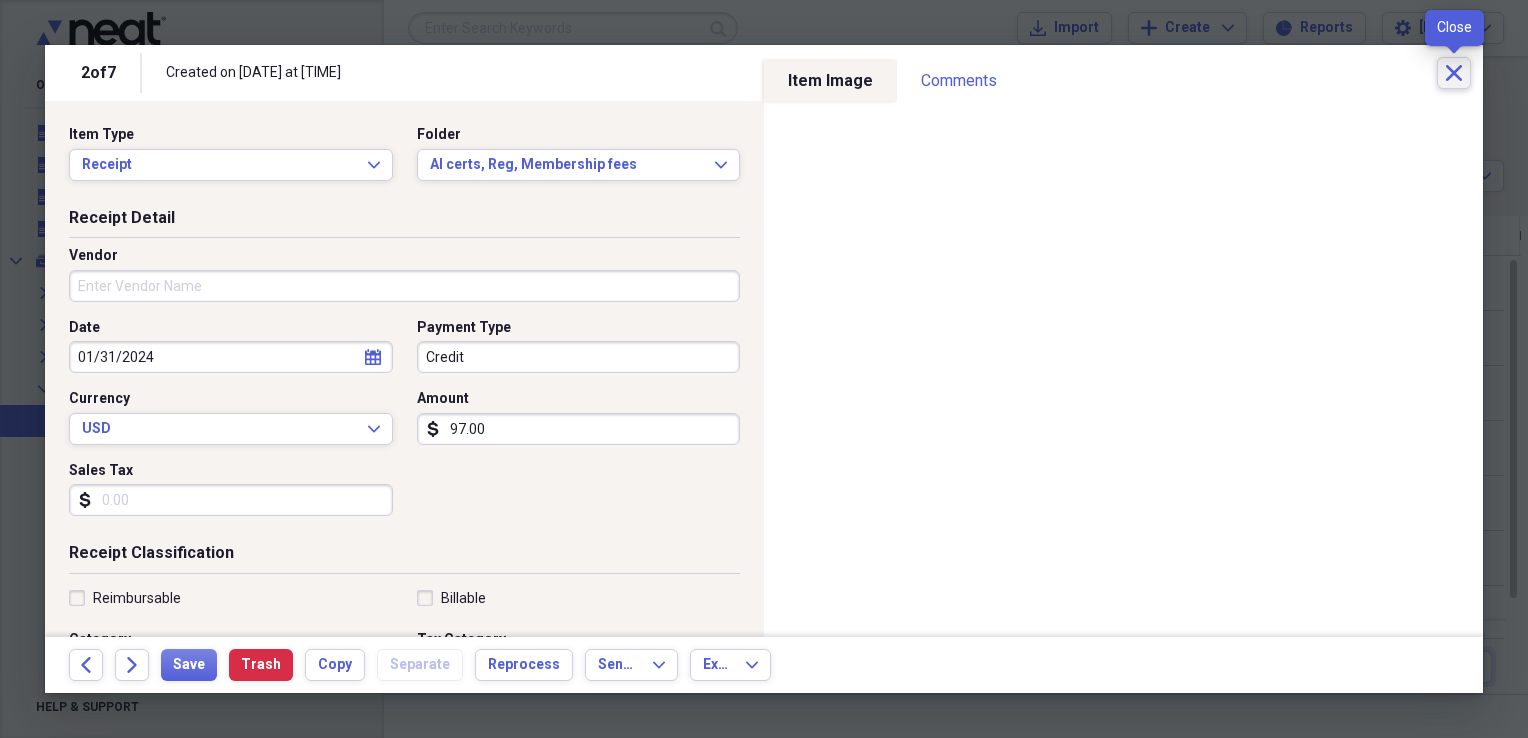 click on "Close" 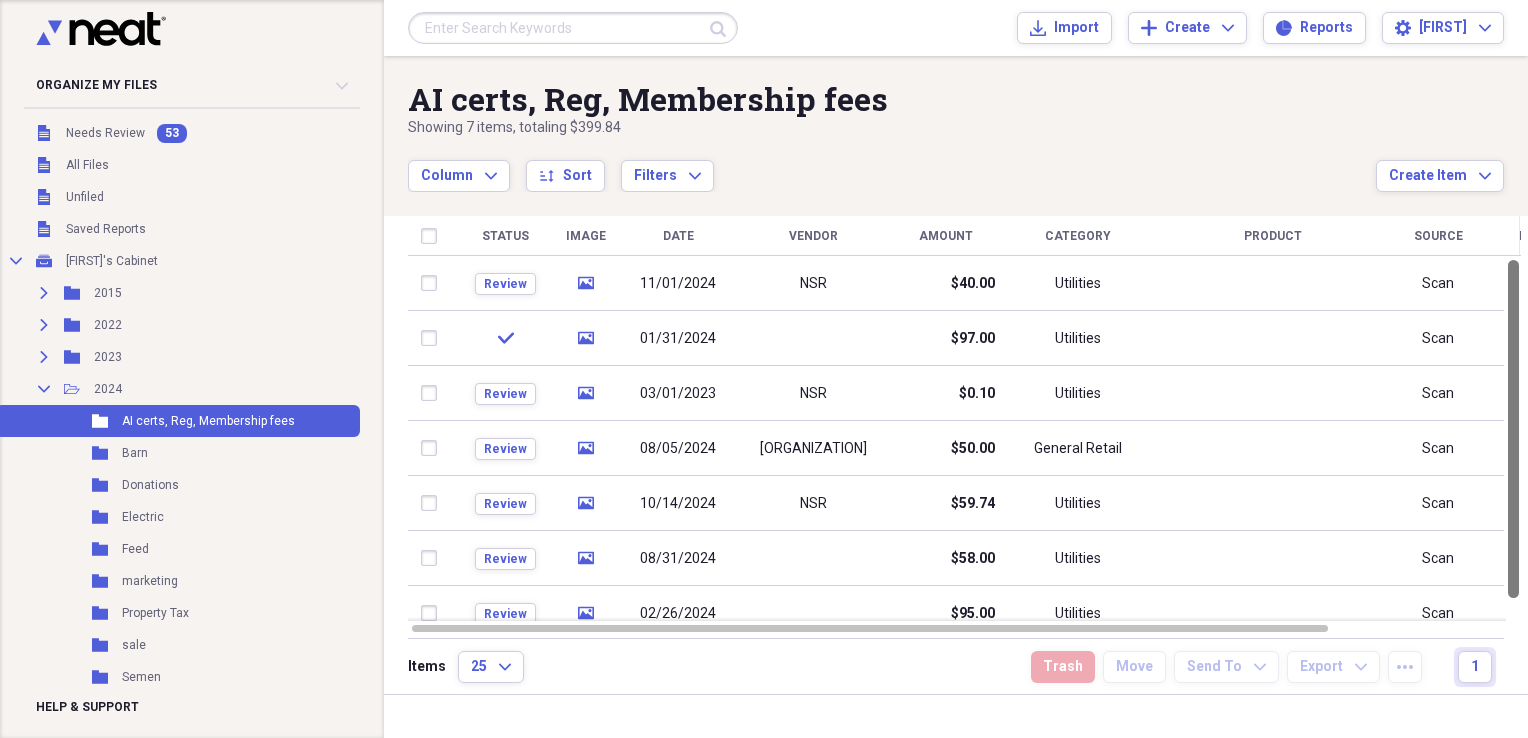 drag, startPoint x: 1522, startPoint y: 365, endPoint x: 1515, endPoint y: 349, distance: 17.464249 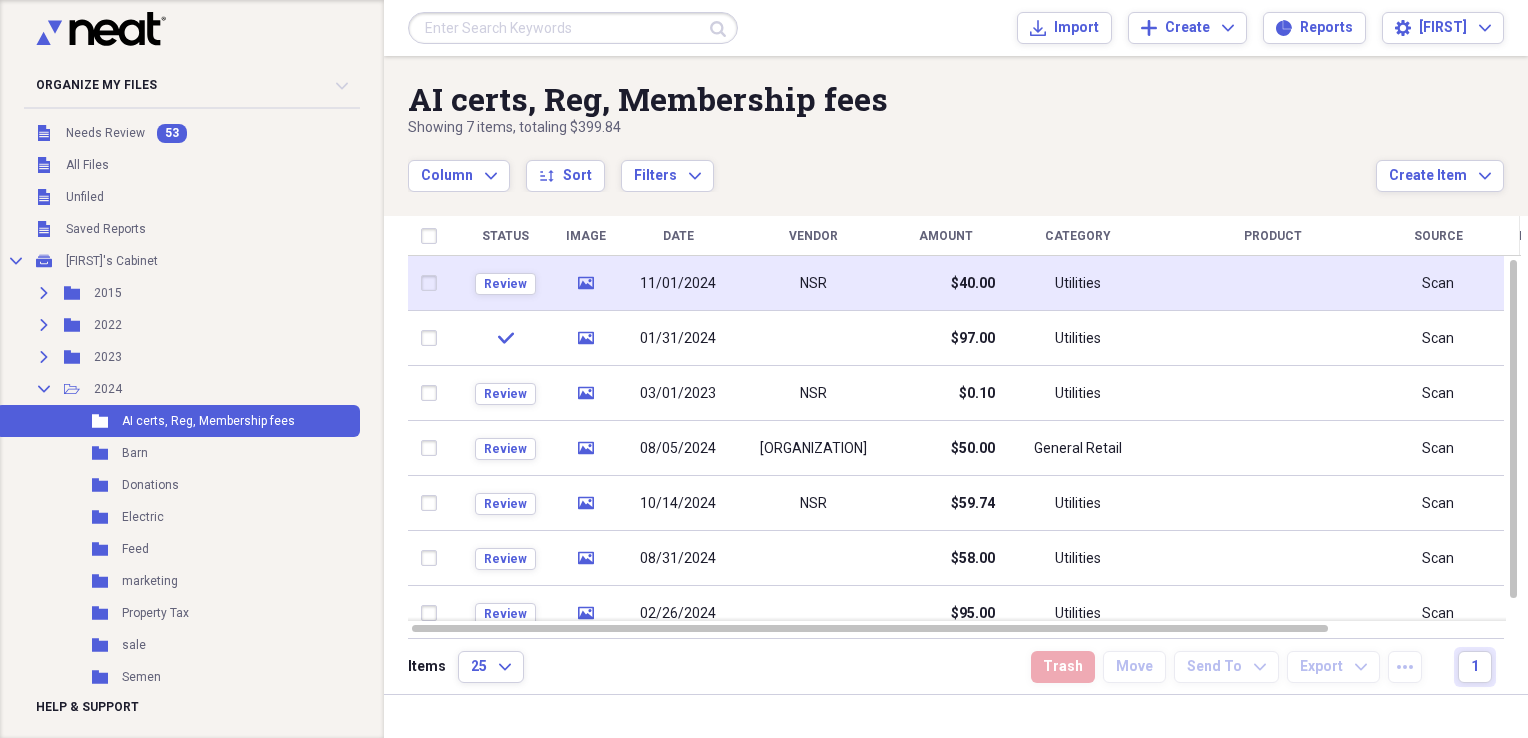 click on "NSR" at bounding box center (813, 284) 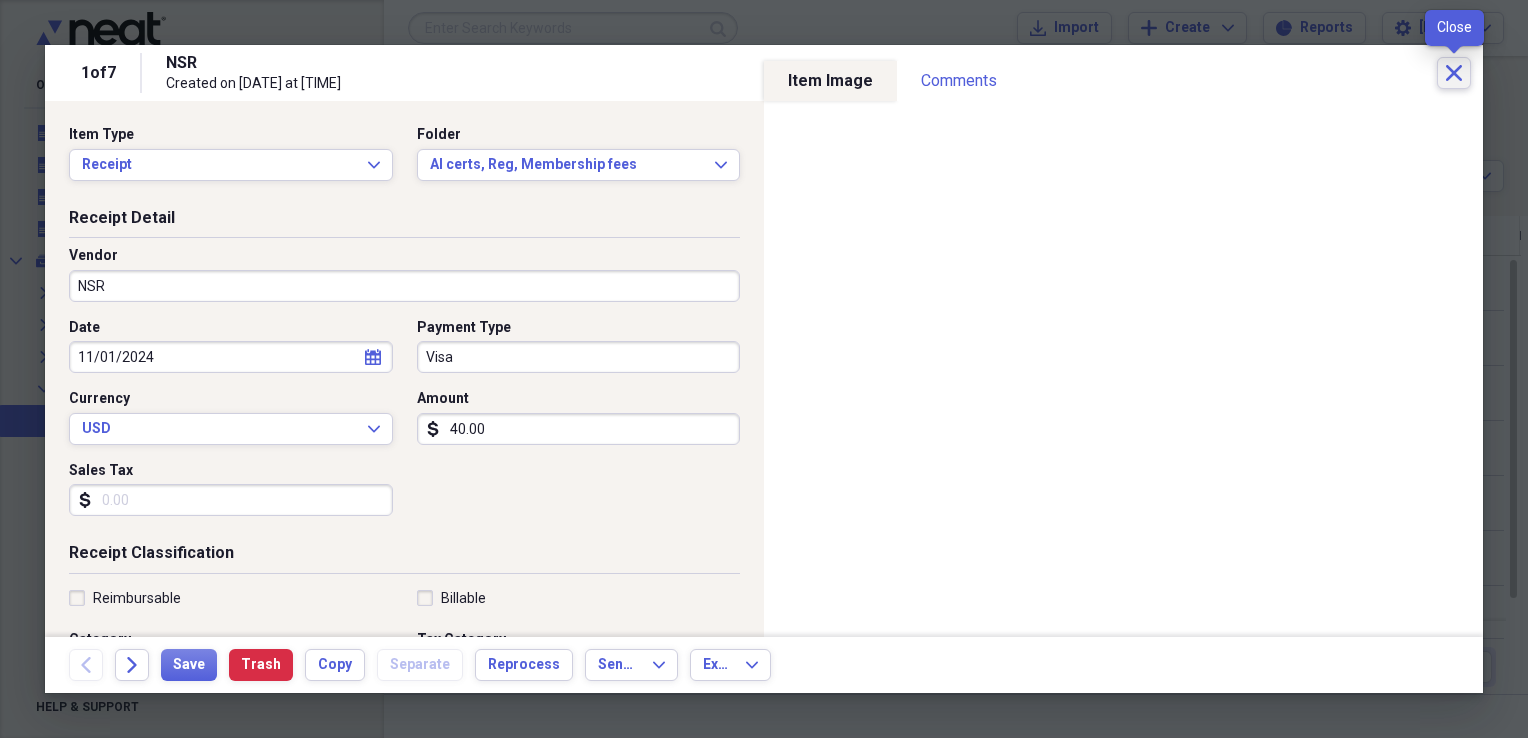 click on "Close" 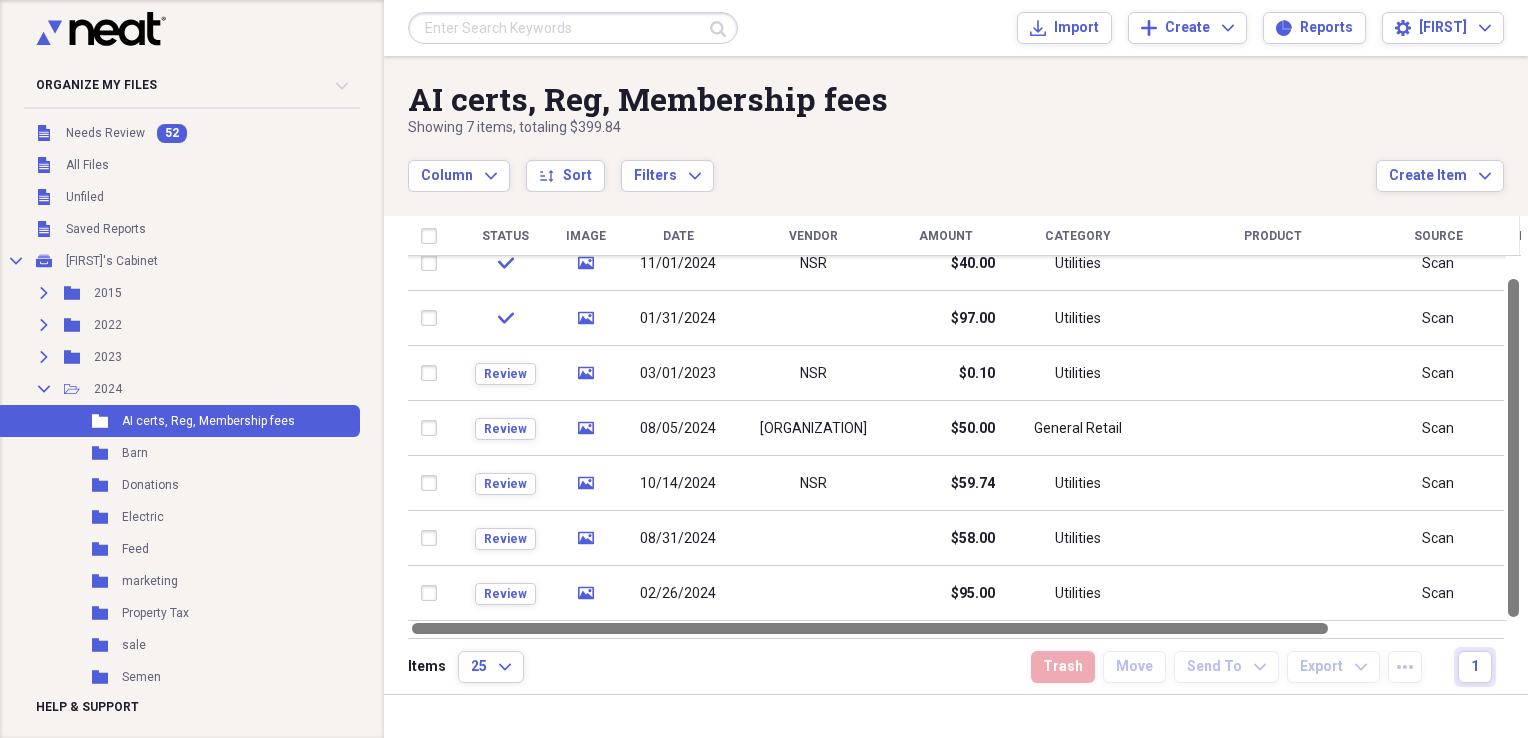 drag, startPoint x: 1516, startPoint y: 563, endPoint x: 1505, endPoint y: 625, distance: 62.968246 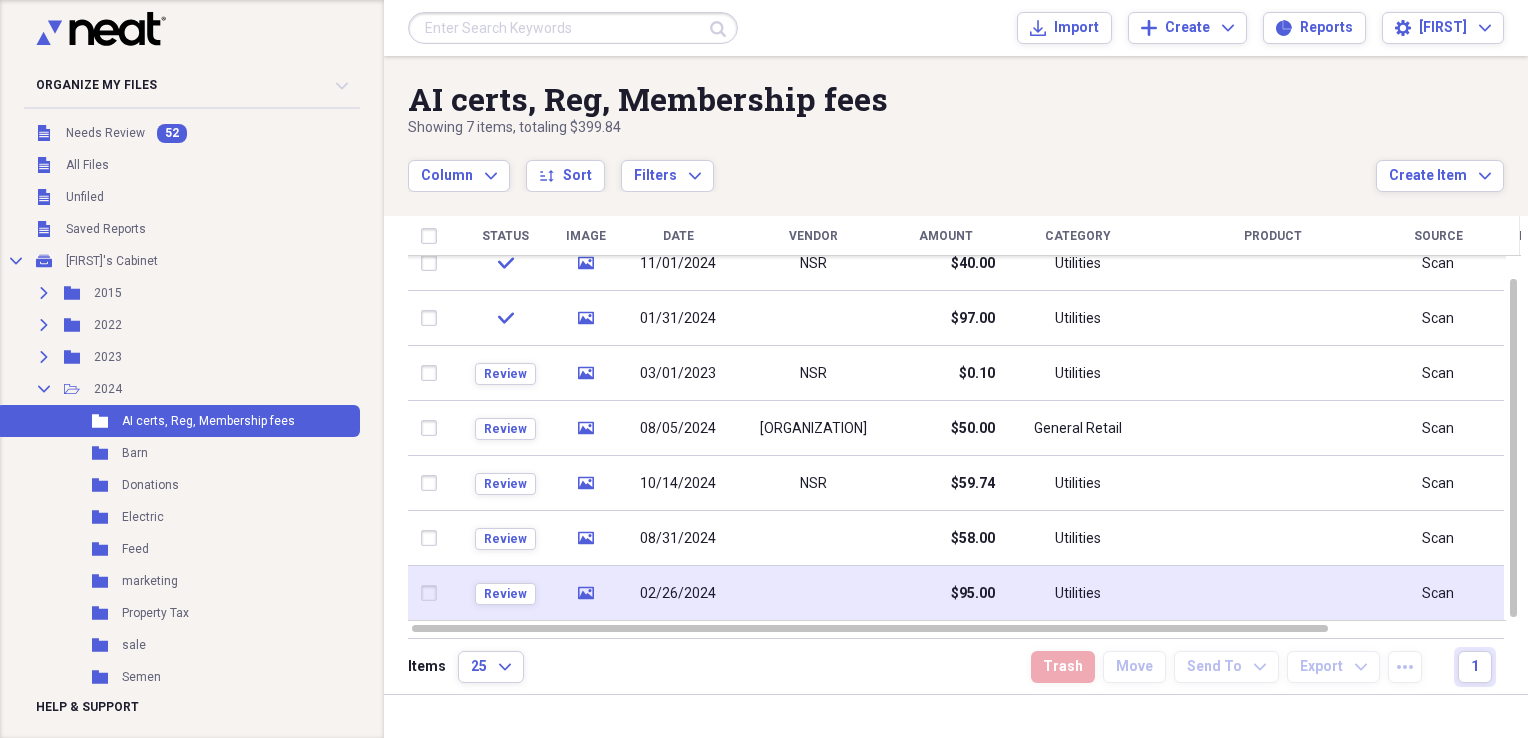 click at bounding box center (813, 593) 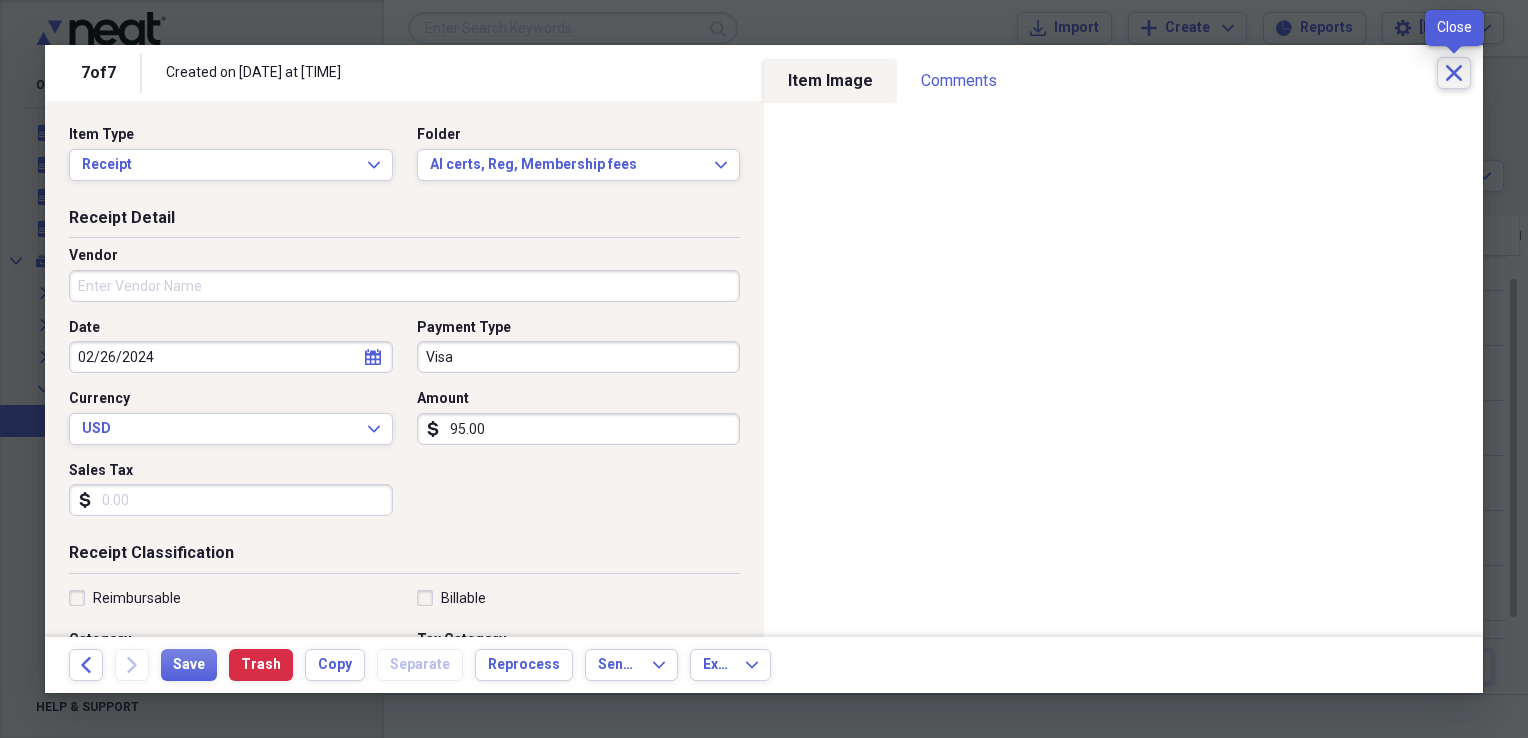 click on "Close" at bounding box center (1454, 73) 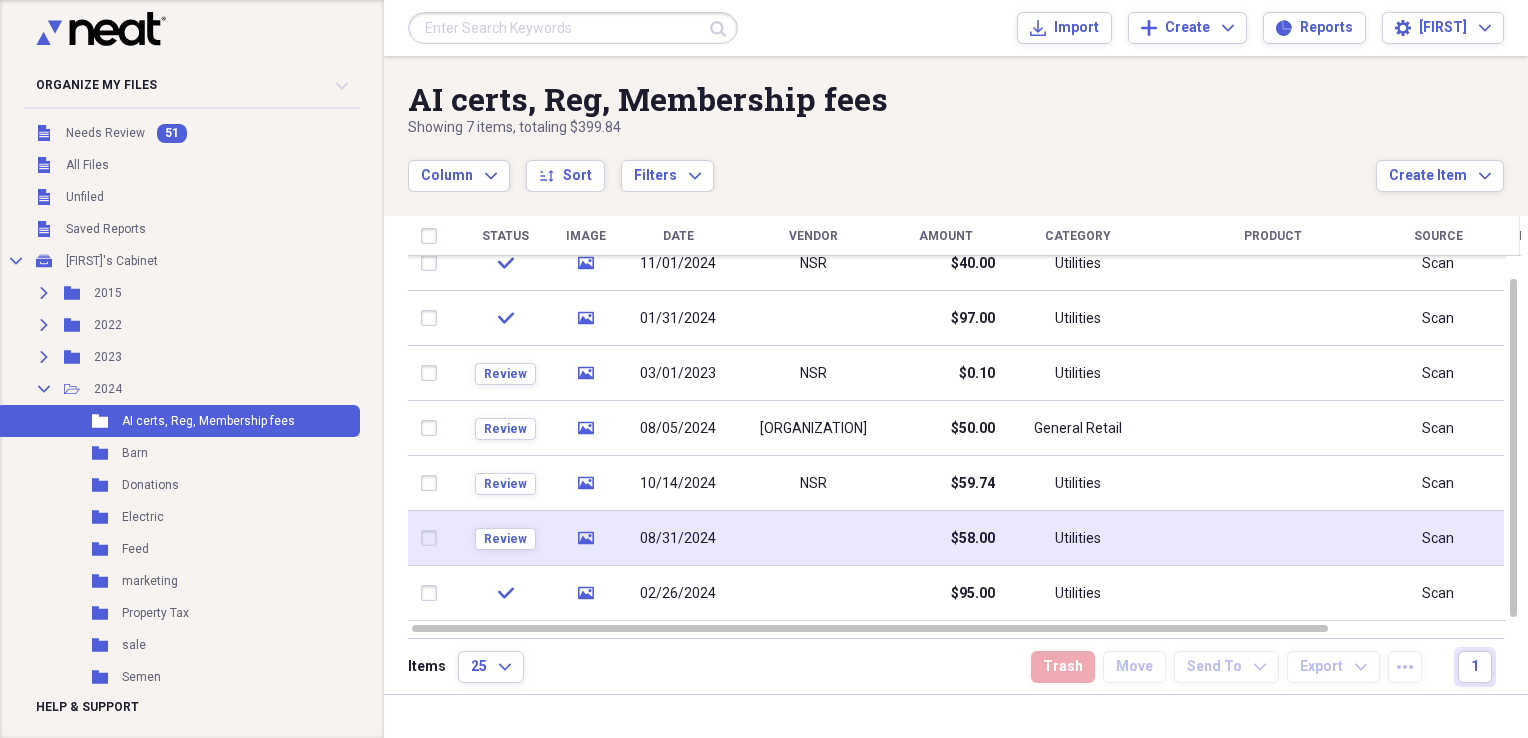 click on "$58.00" at bounding box center (945, 538) 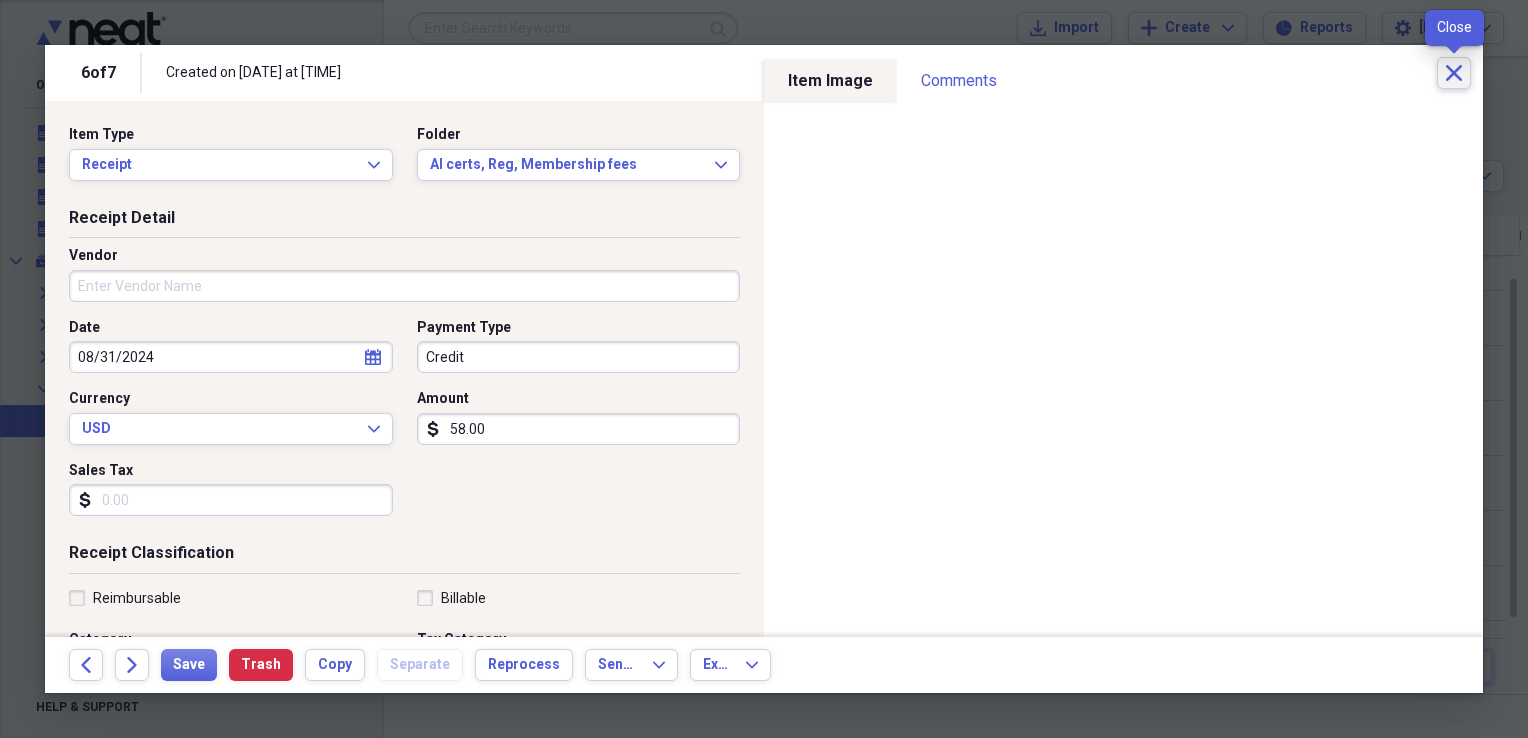 click on "Close" 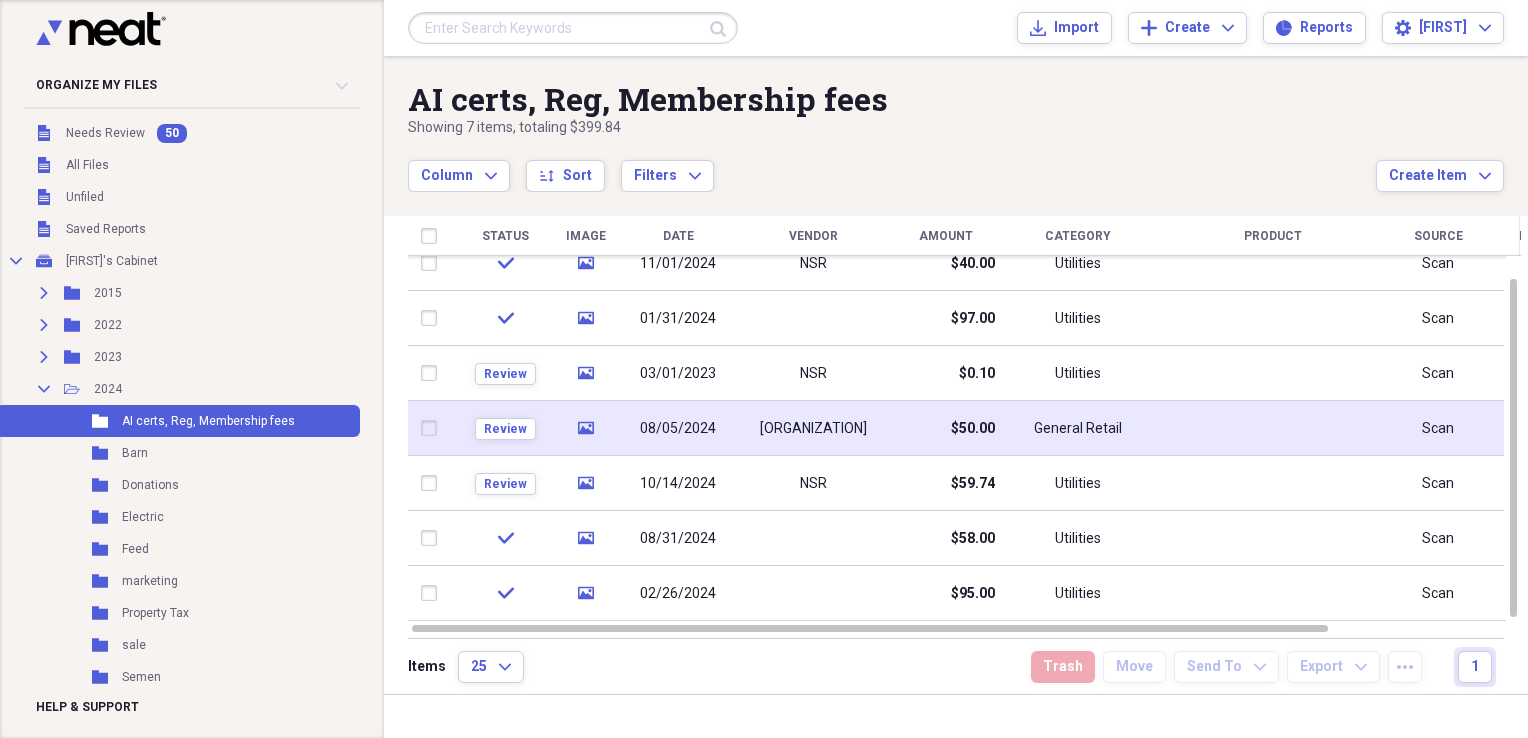 click on "[ORGANIZATION]" at bounding box center [813, 429] 